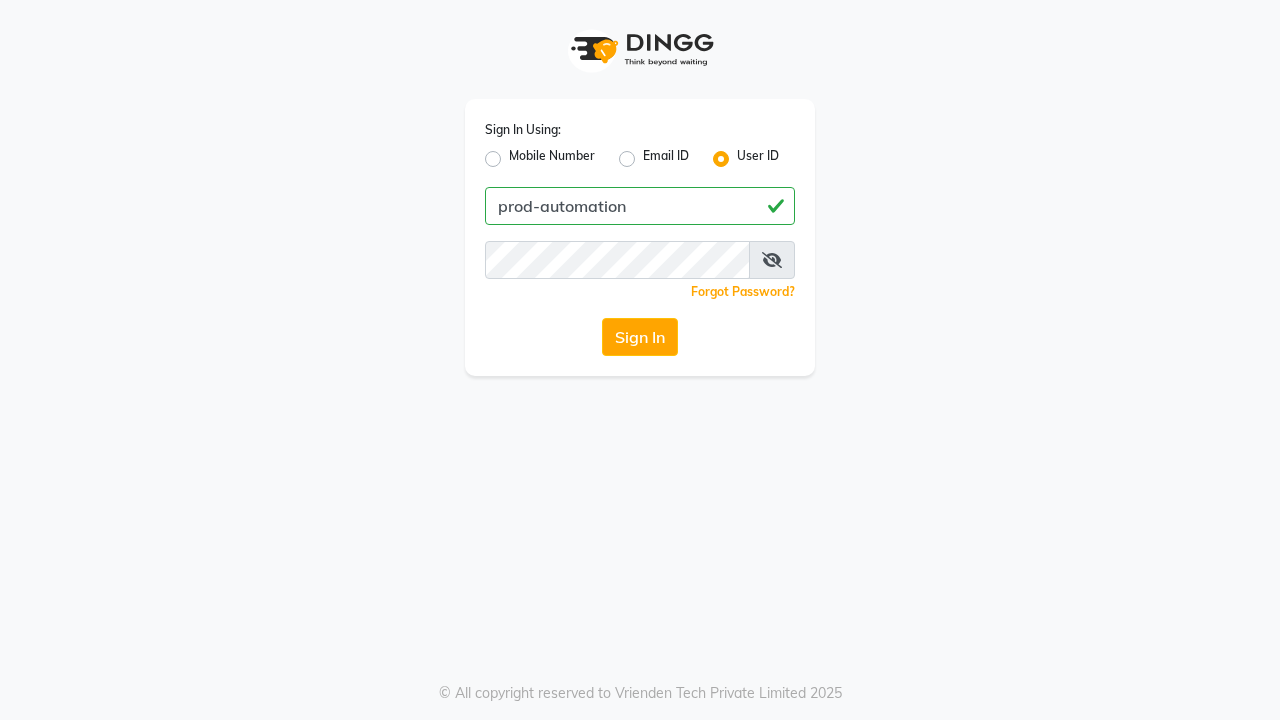 type on "prod-automation" 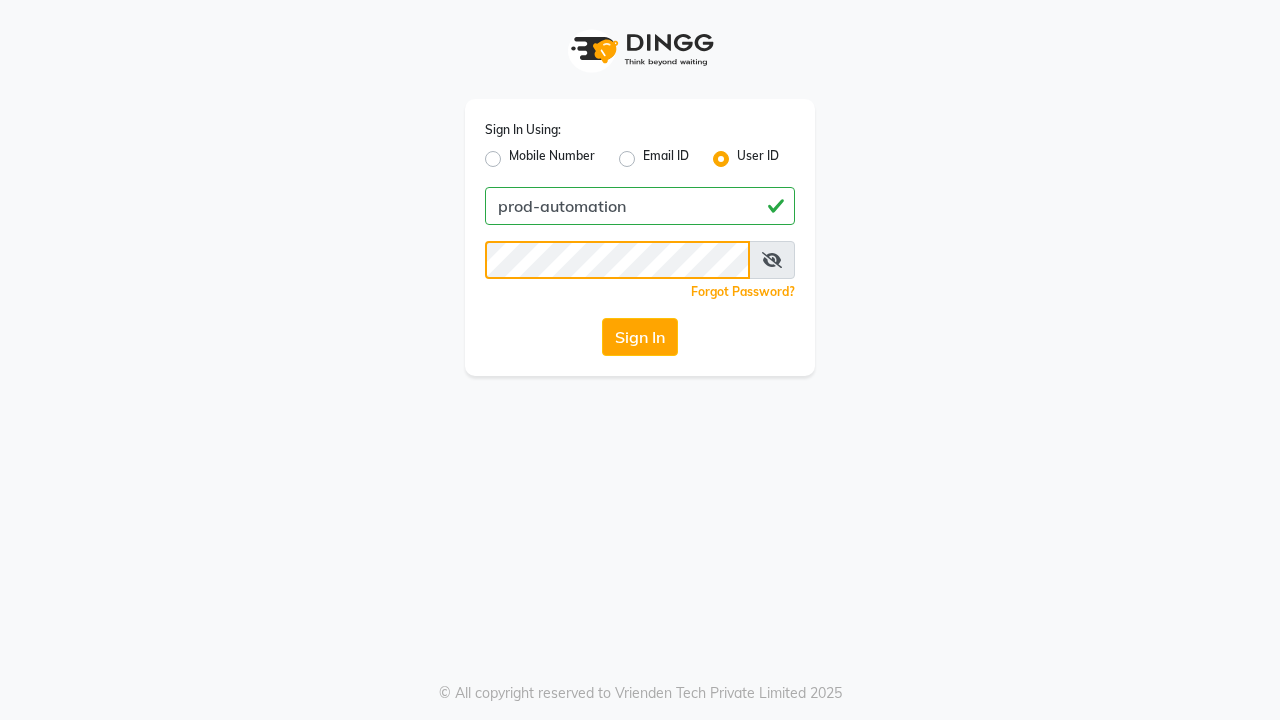 scroll, scrollTop: 0, scrollLeft: 0, axis: both 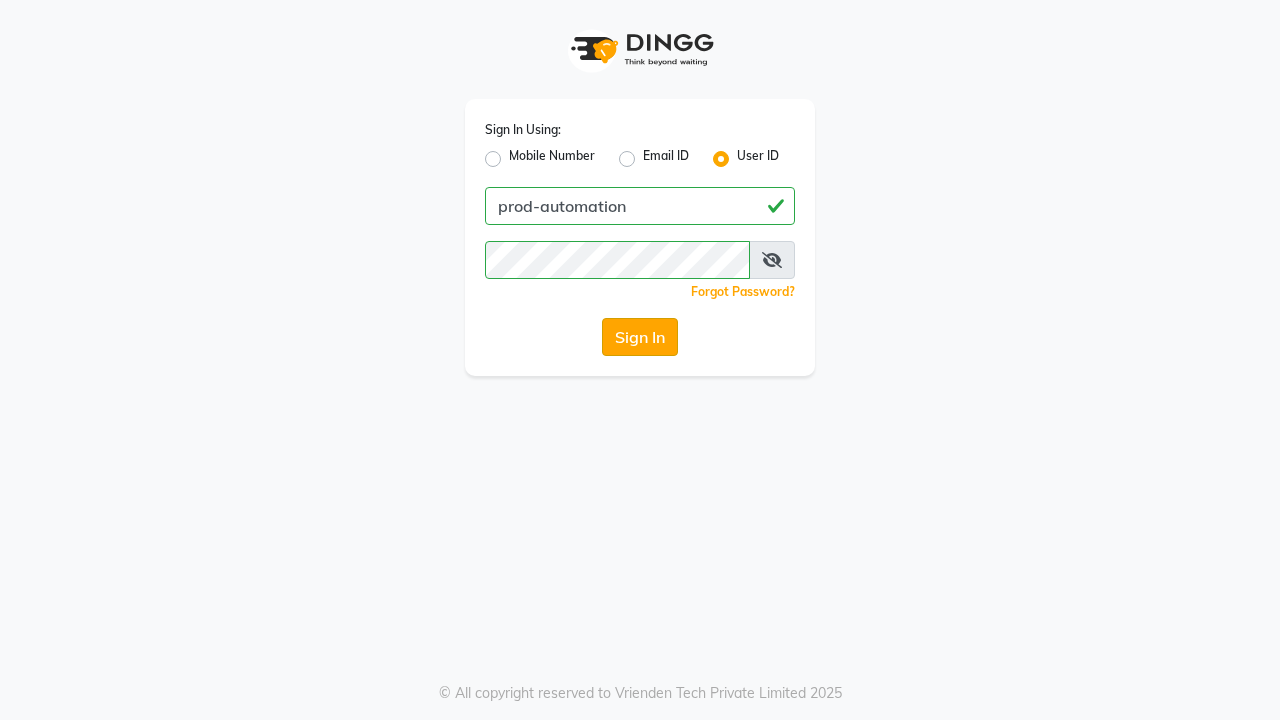 click on "Sign In" 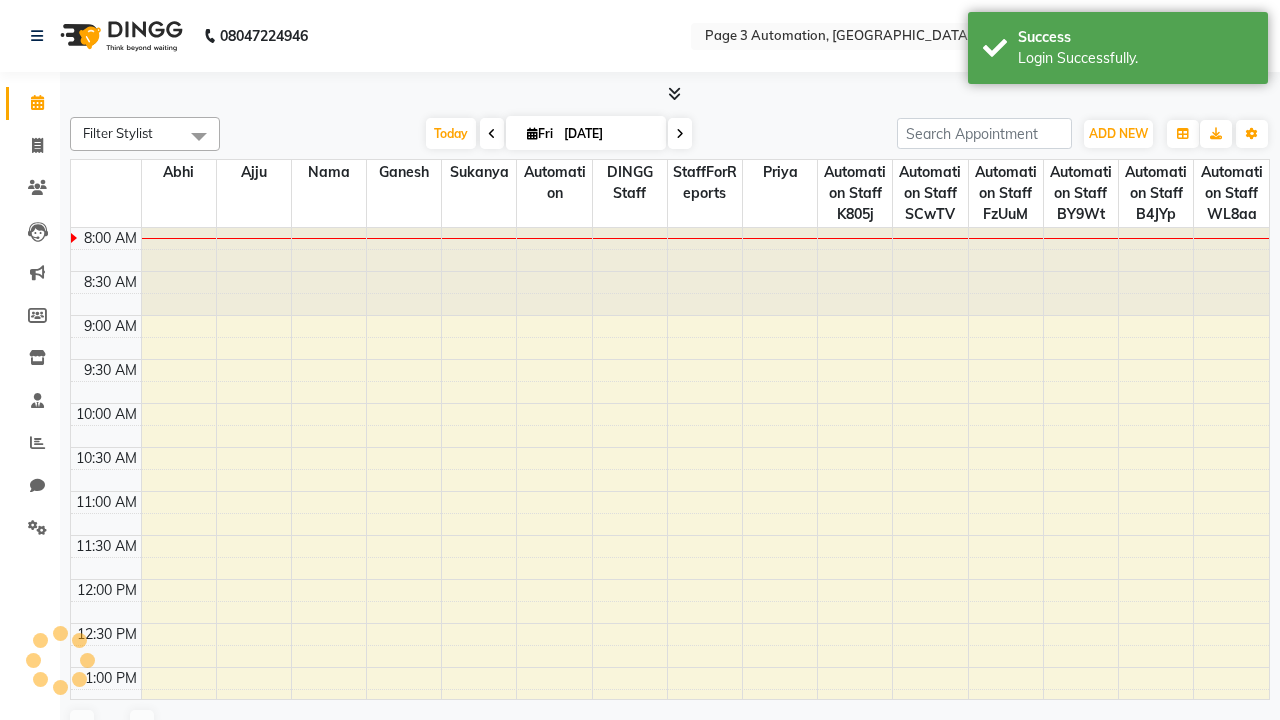 select on "en" 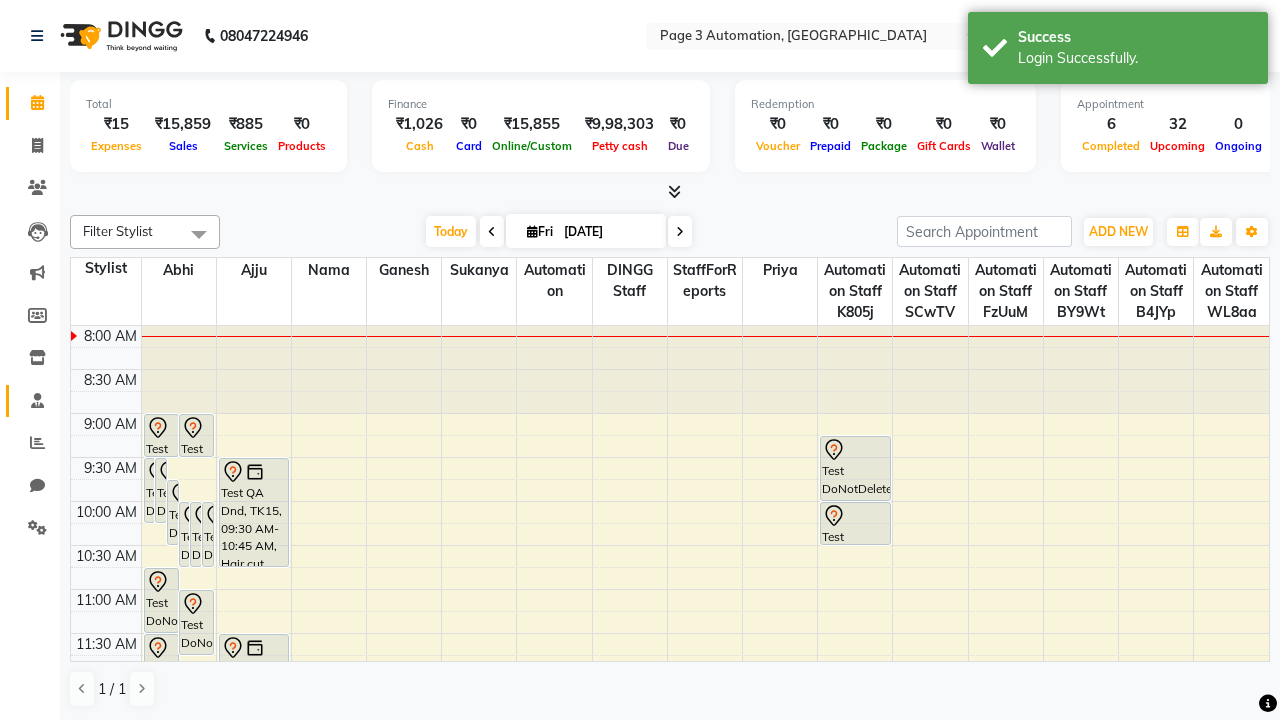 click 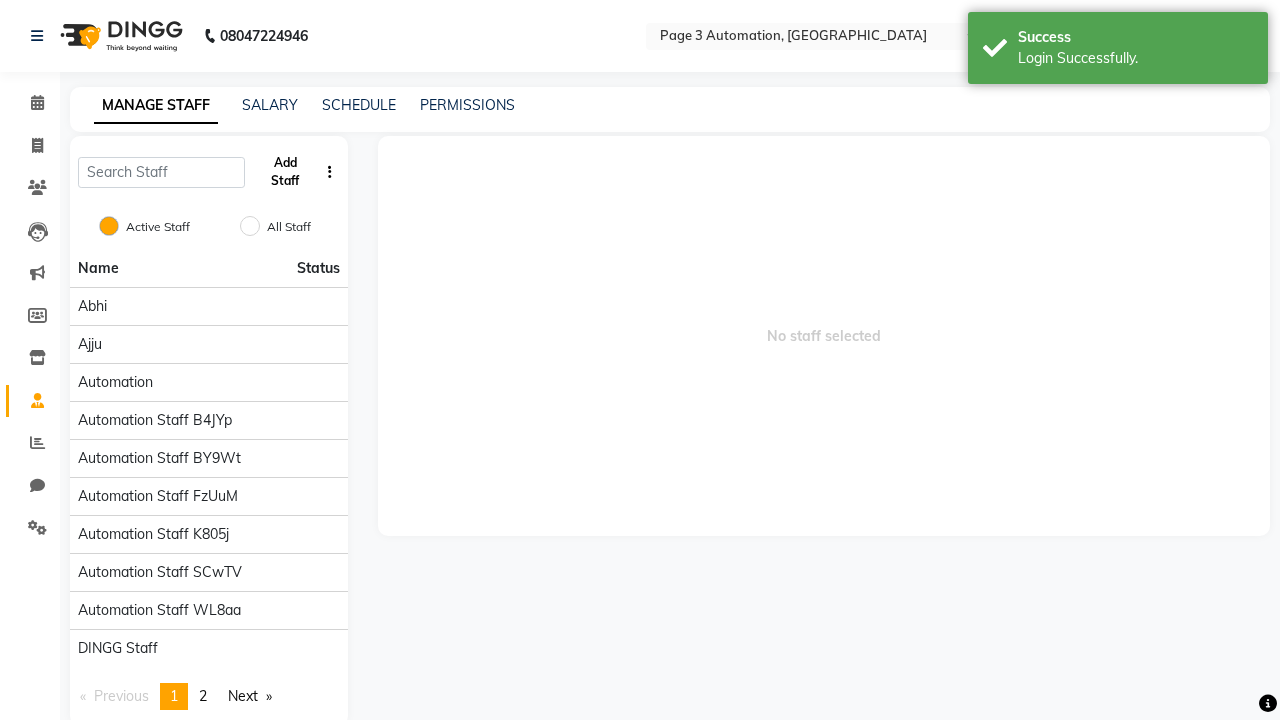 click on "Add Staff" 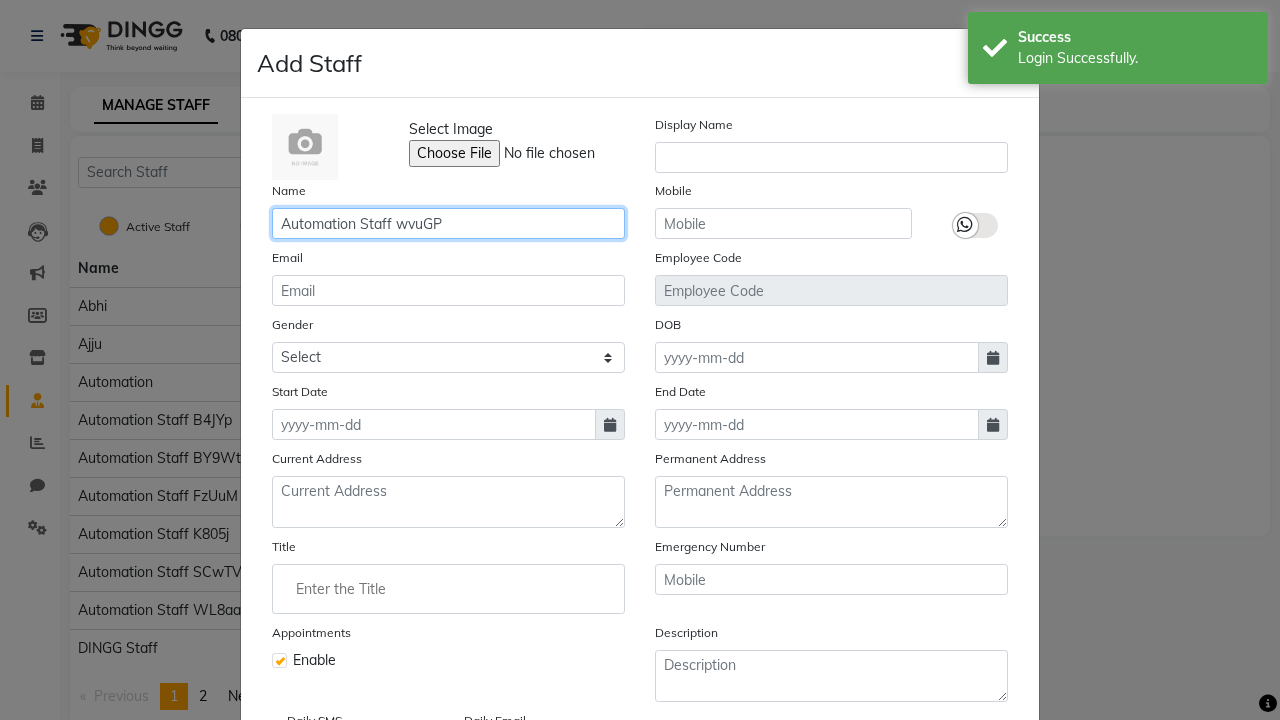 type on "Automation Staff wvuGP" 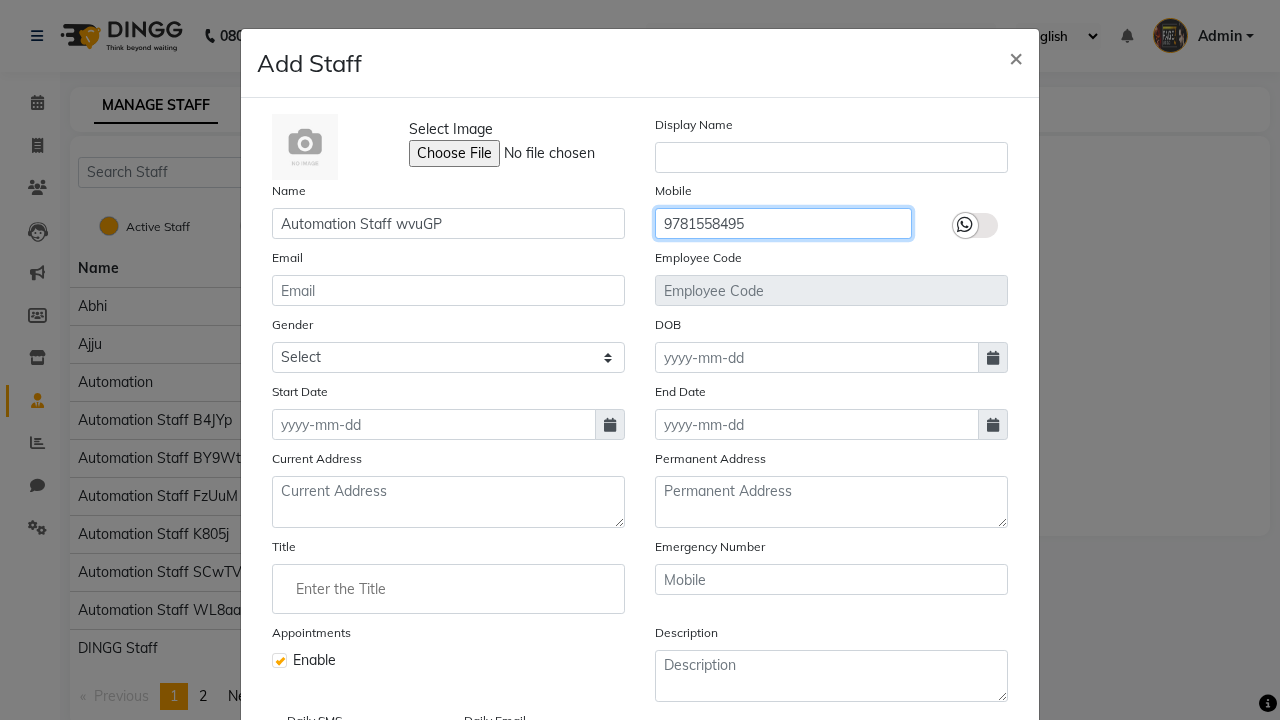 type on "9781558495" 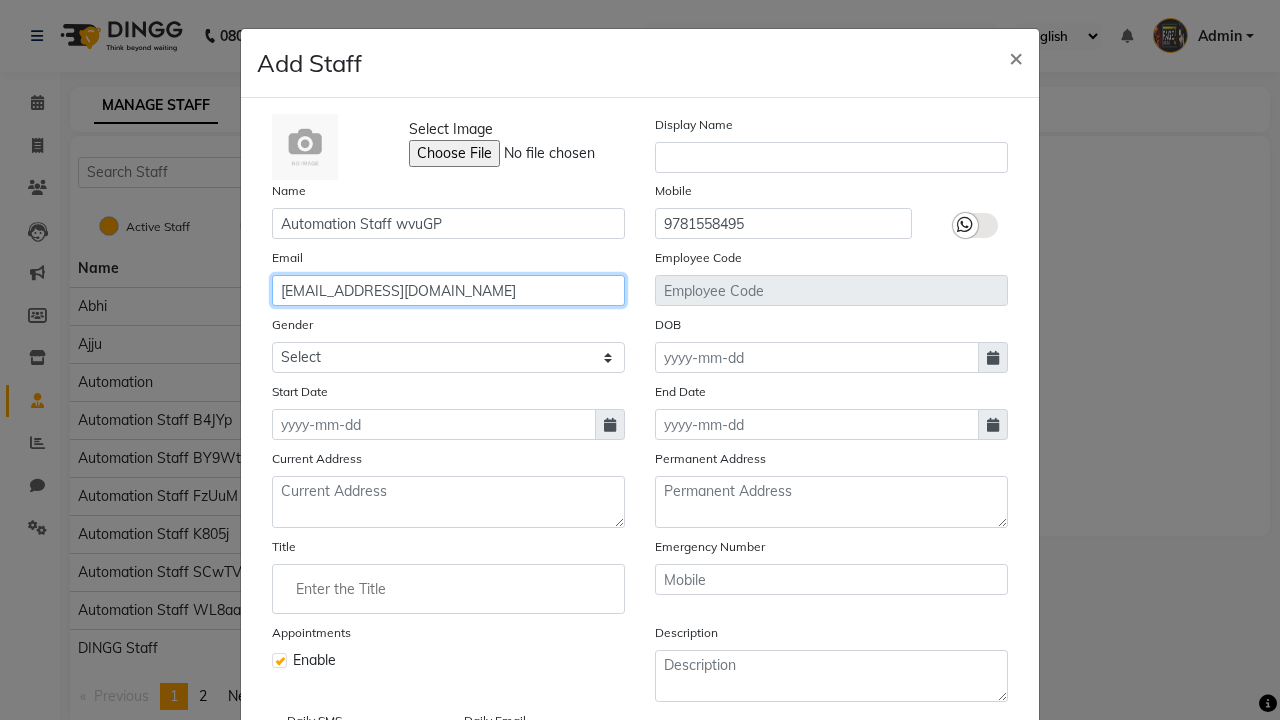 type on "[EMAIL_ADDRESS][DOMAIN_NAME]" 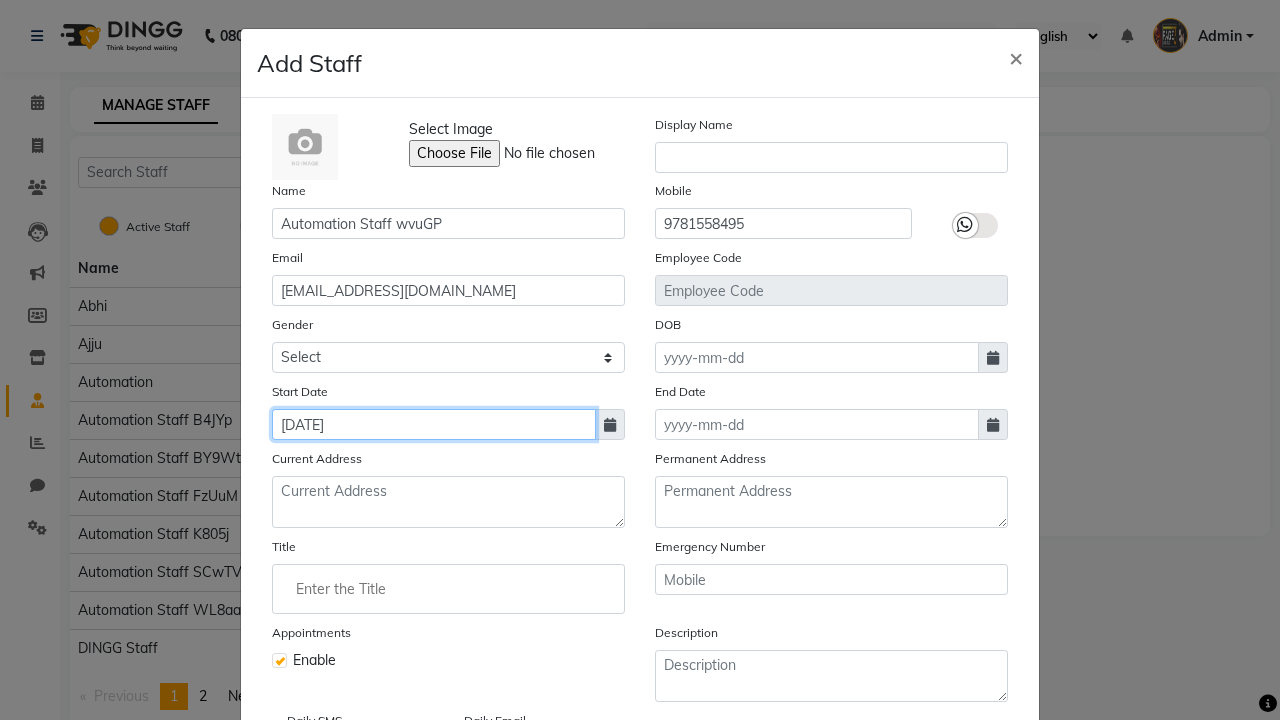 type on "[DATE]" 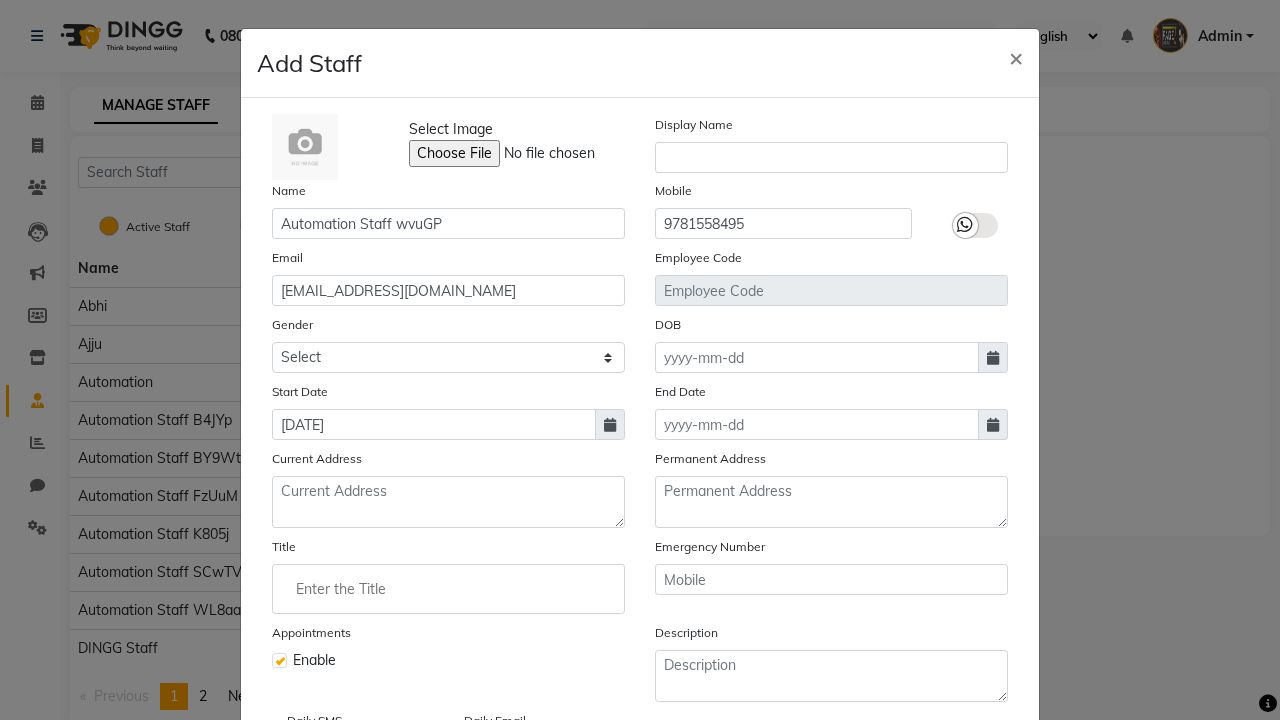 click on "Save" at bounding box center [988, 814] 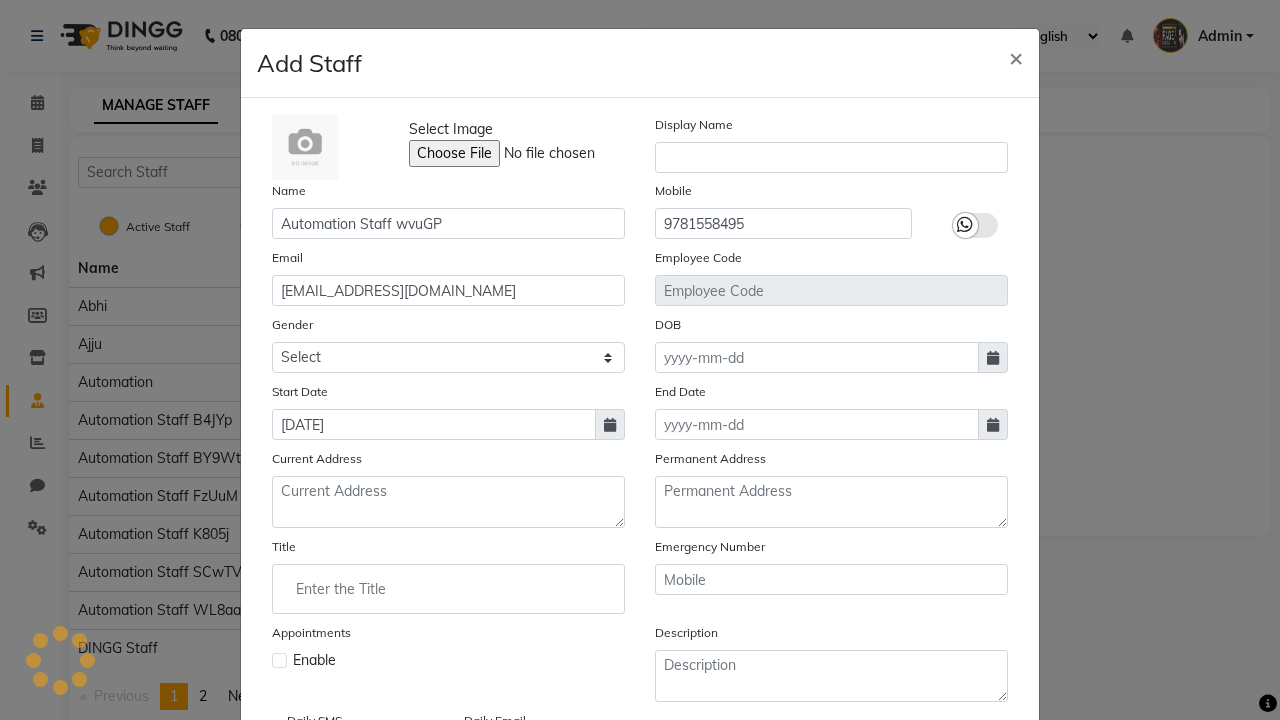 type 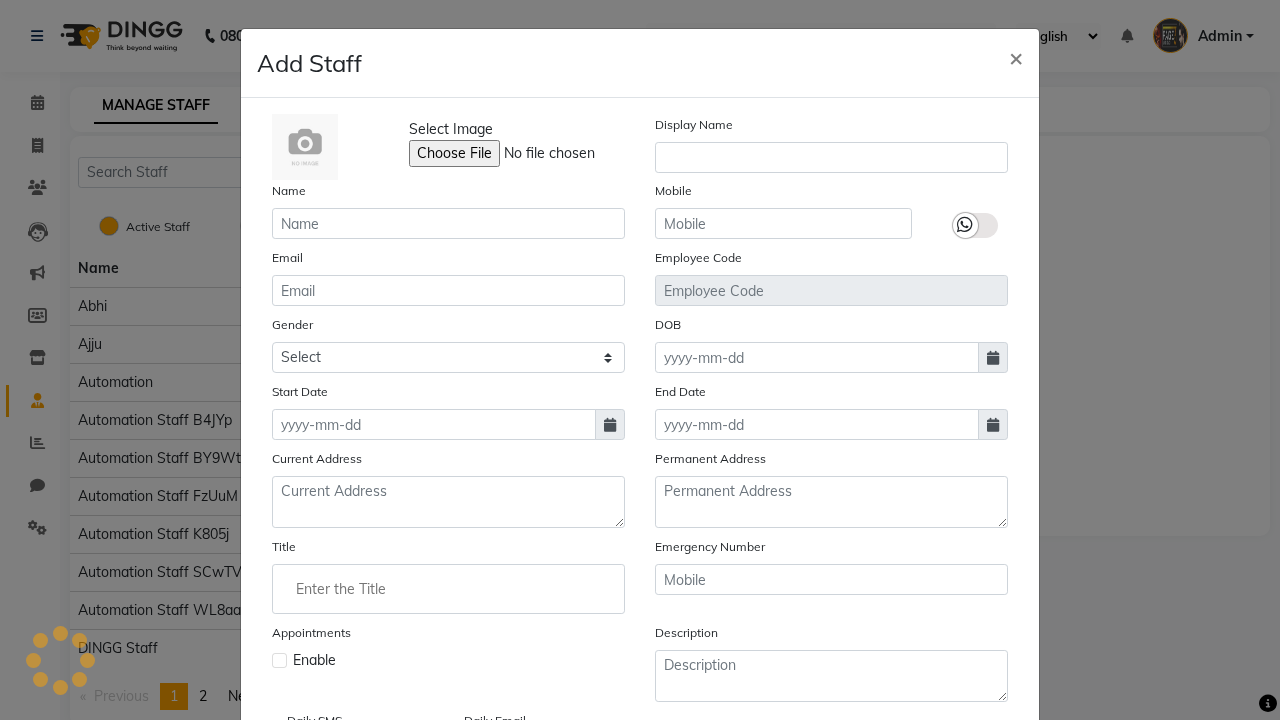 scroll, scrollTop: 162, scrollLeft: 0, axis: vertical 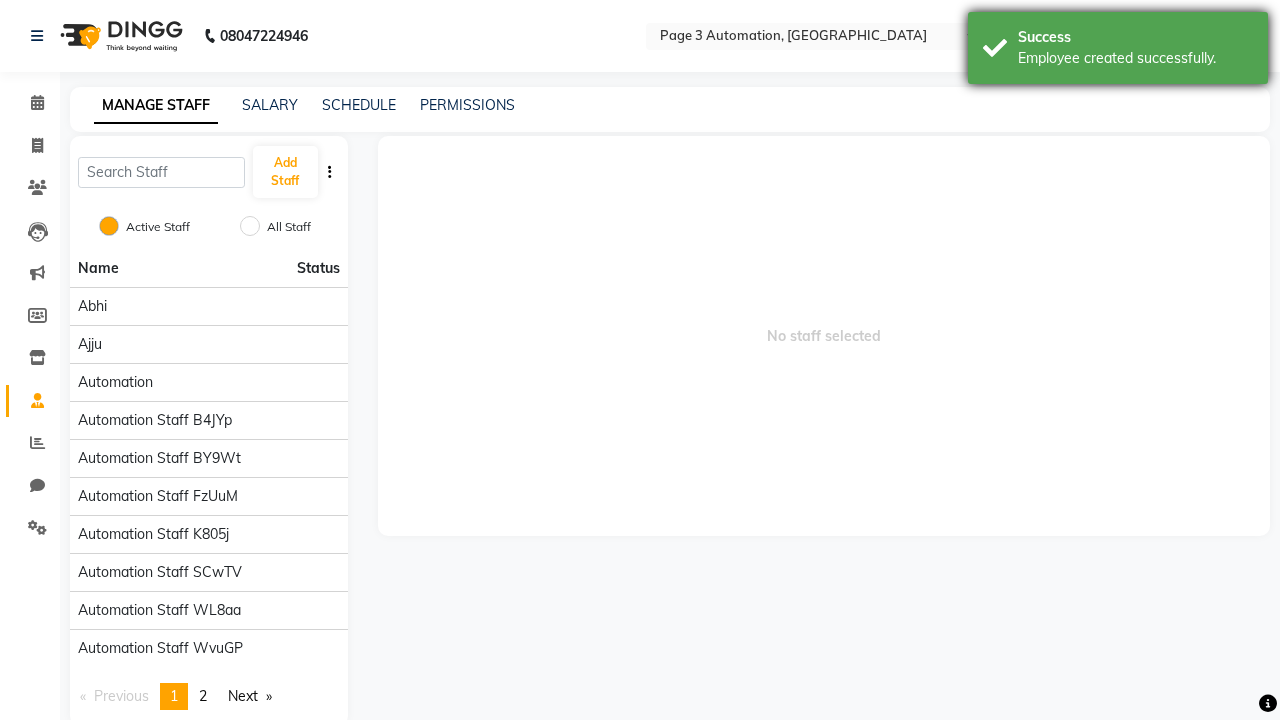 click on "Employee created successfully." at bounding box center [1135, 58] 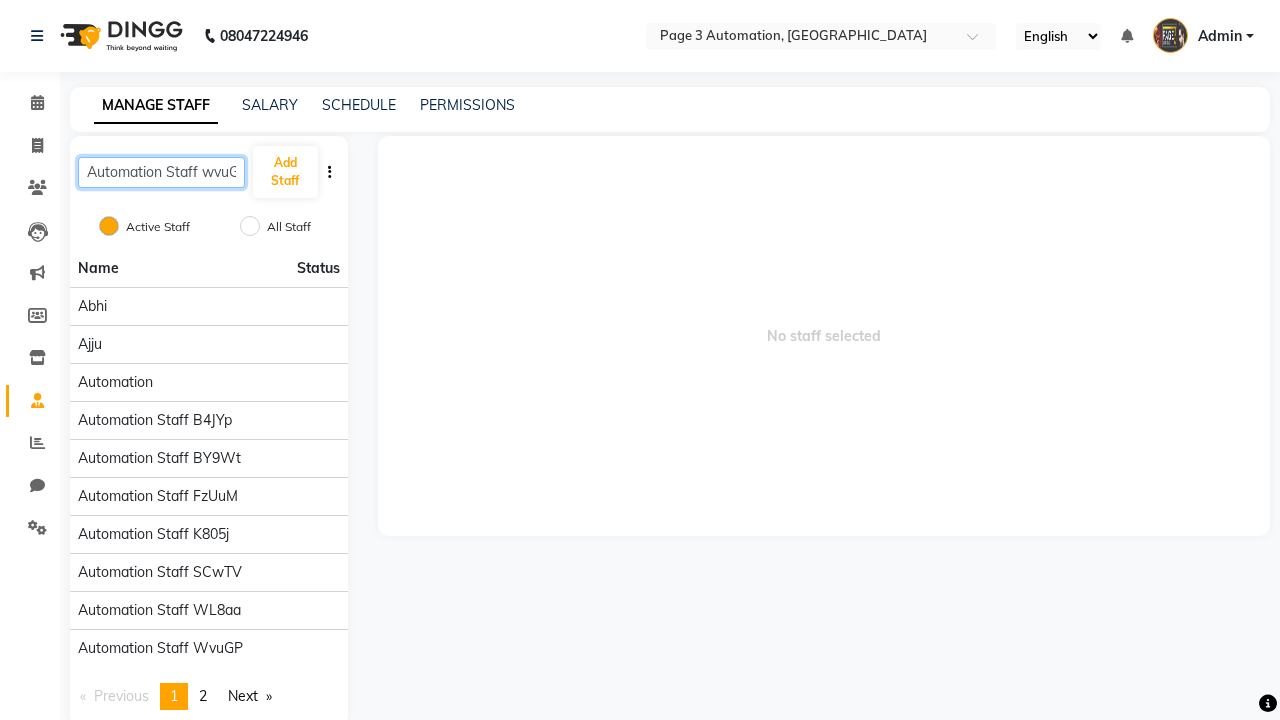 scroll, scrollTop: 0, scrollLeft: 12, axis: horizontal 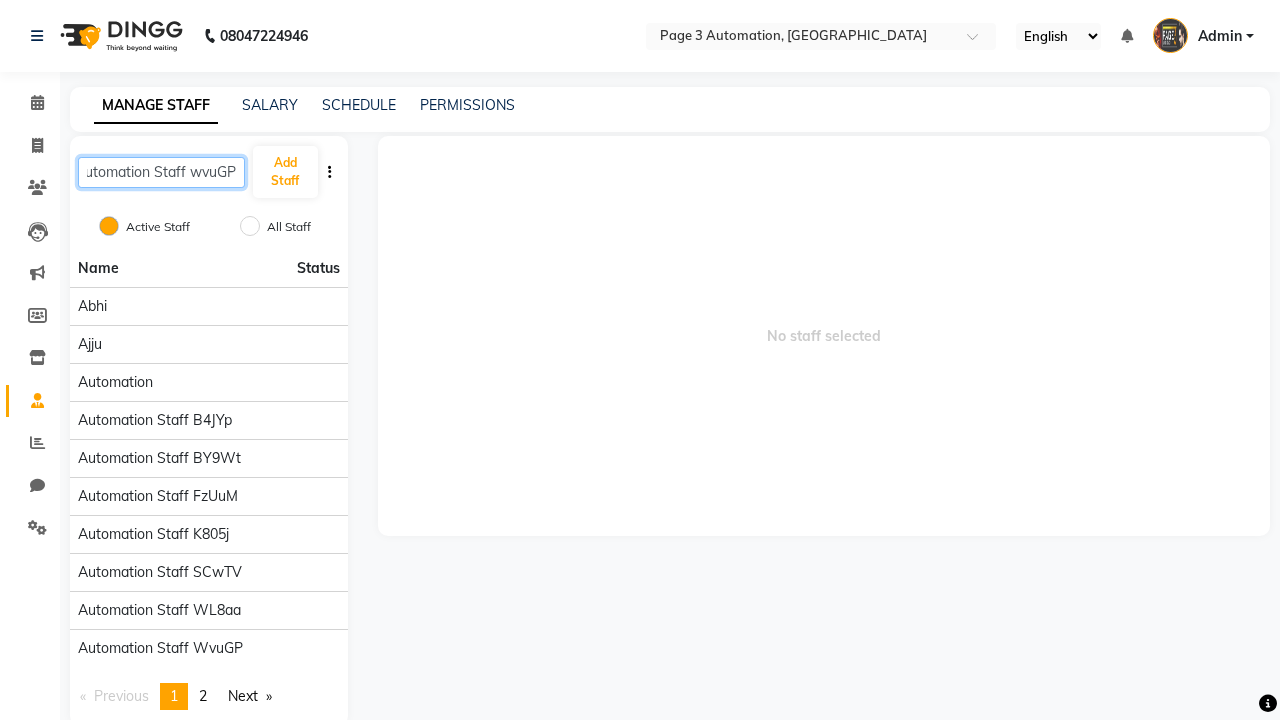 type on "Automation Staff wvuGP" 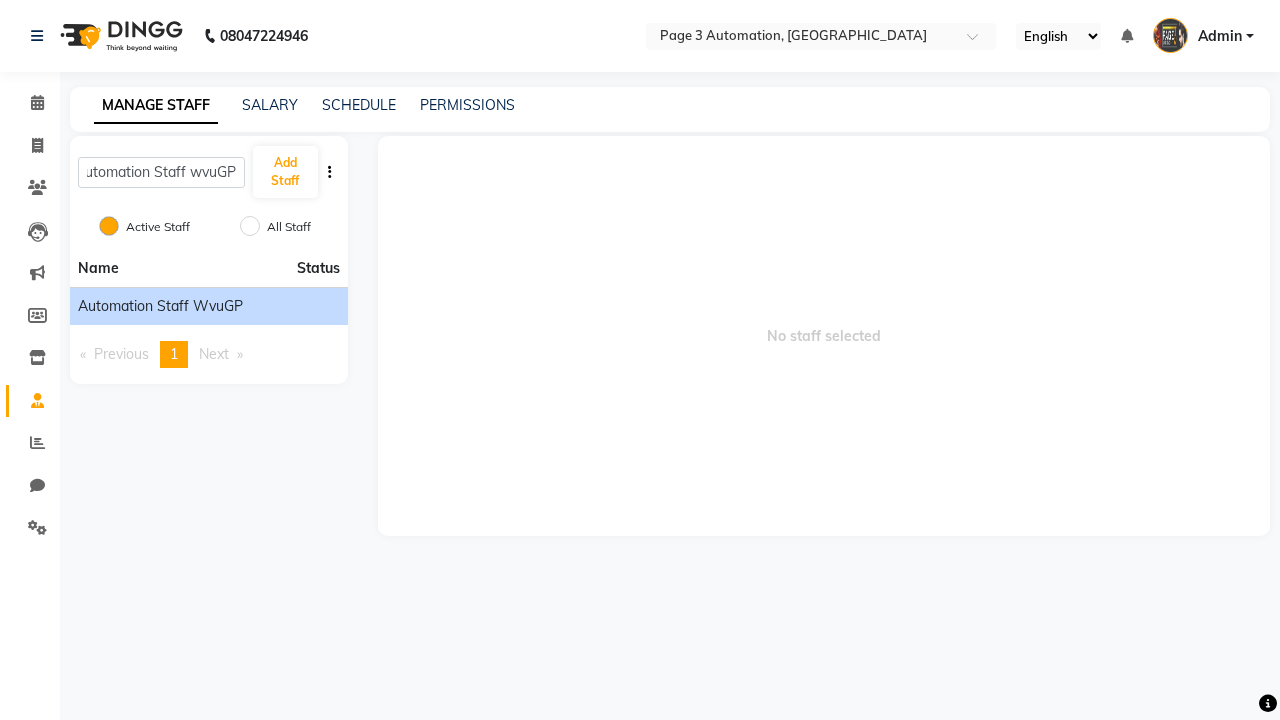 click on "Automation Staff wvuGP" 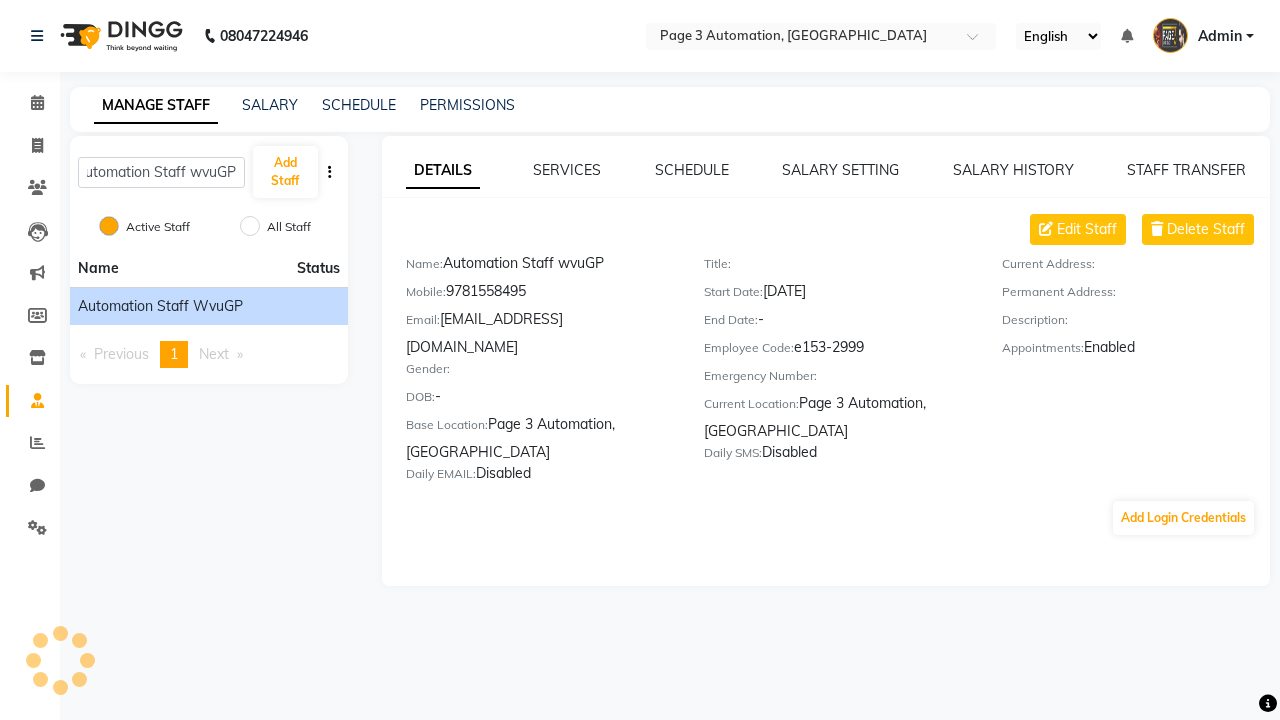 scroll, scrollTop: 0, scrollLeft: 0, axis: both 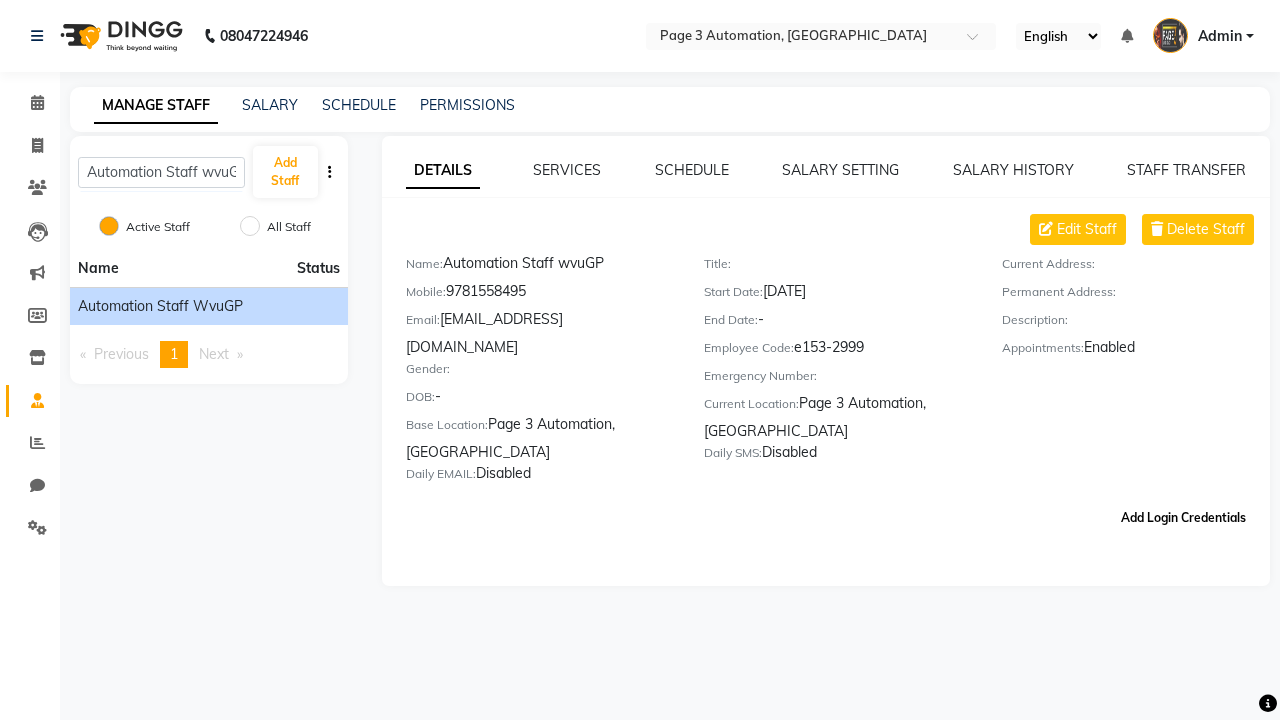 click on "Add Login Credentials" 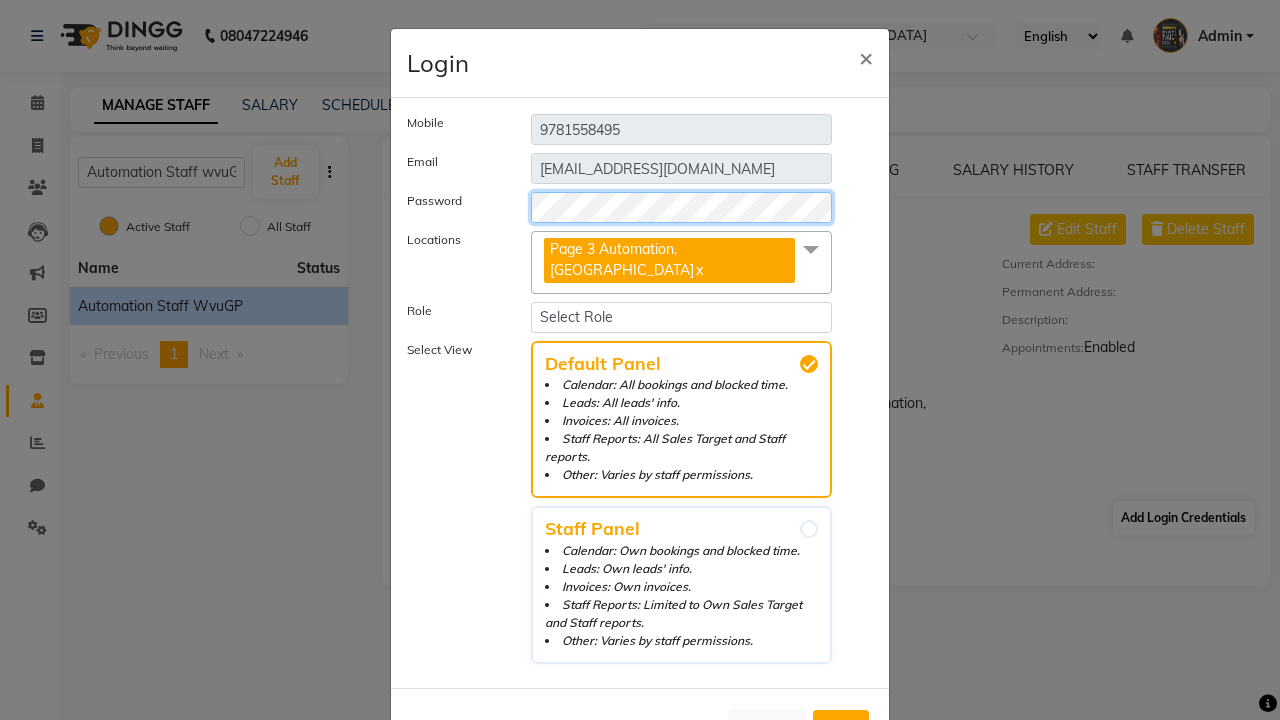 select on "4595" 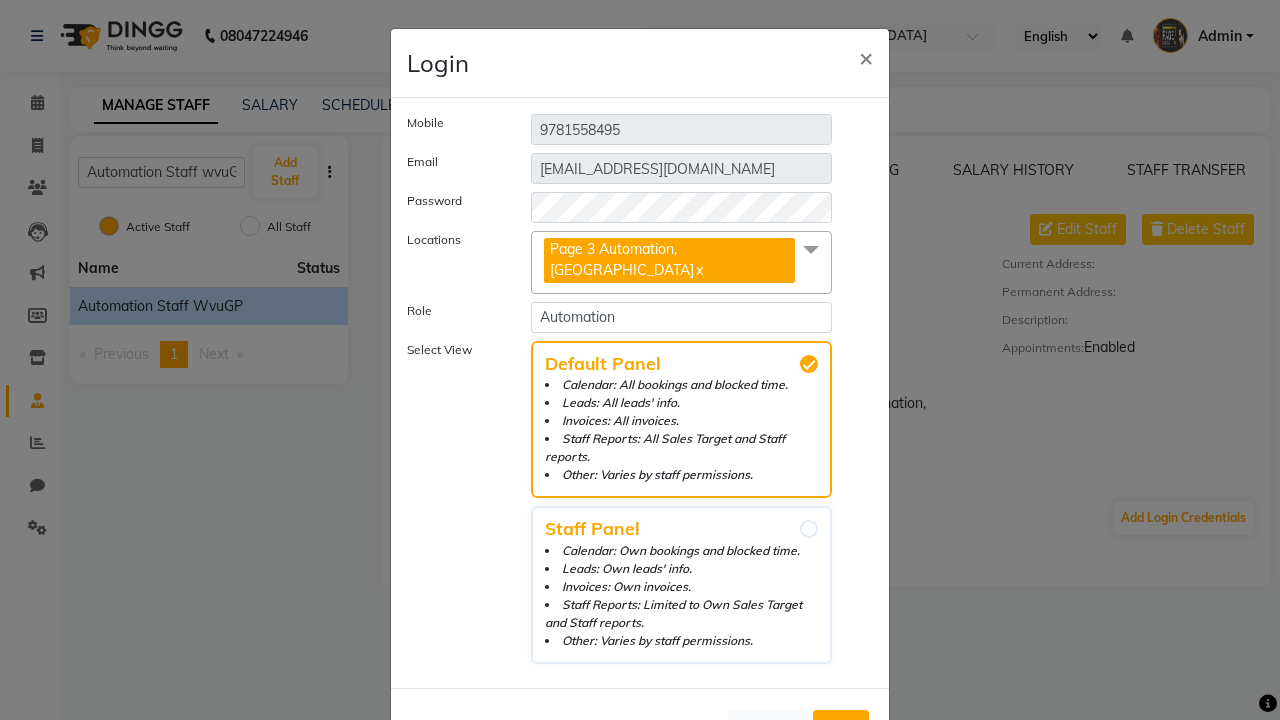 click on "Add" 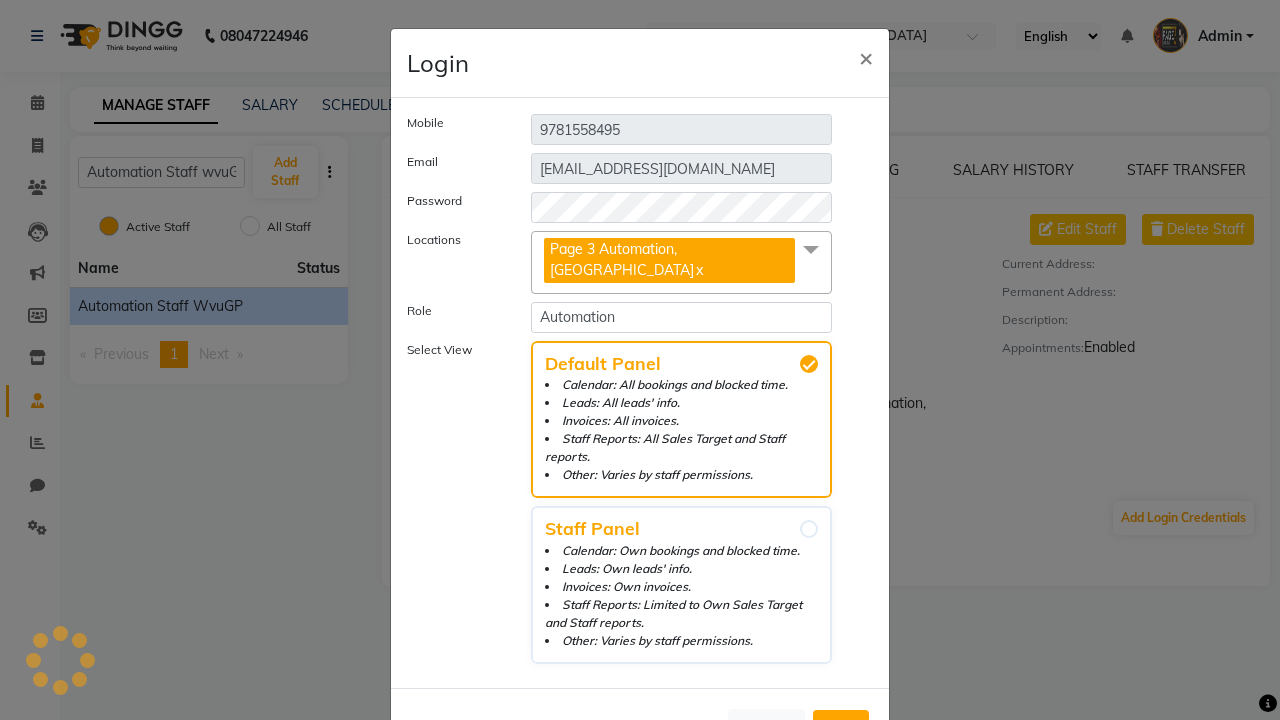 scroll, scrollTop: 5, scrollLeft: 0, axis: vertical 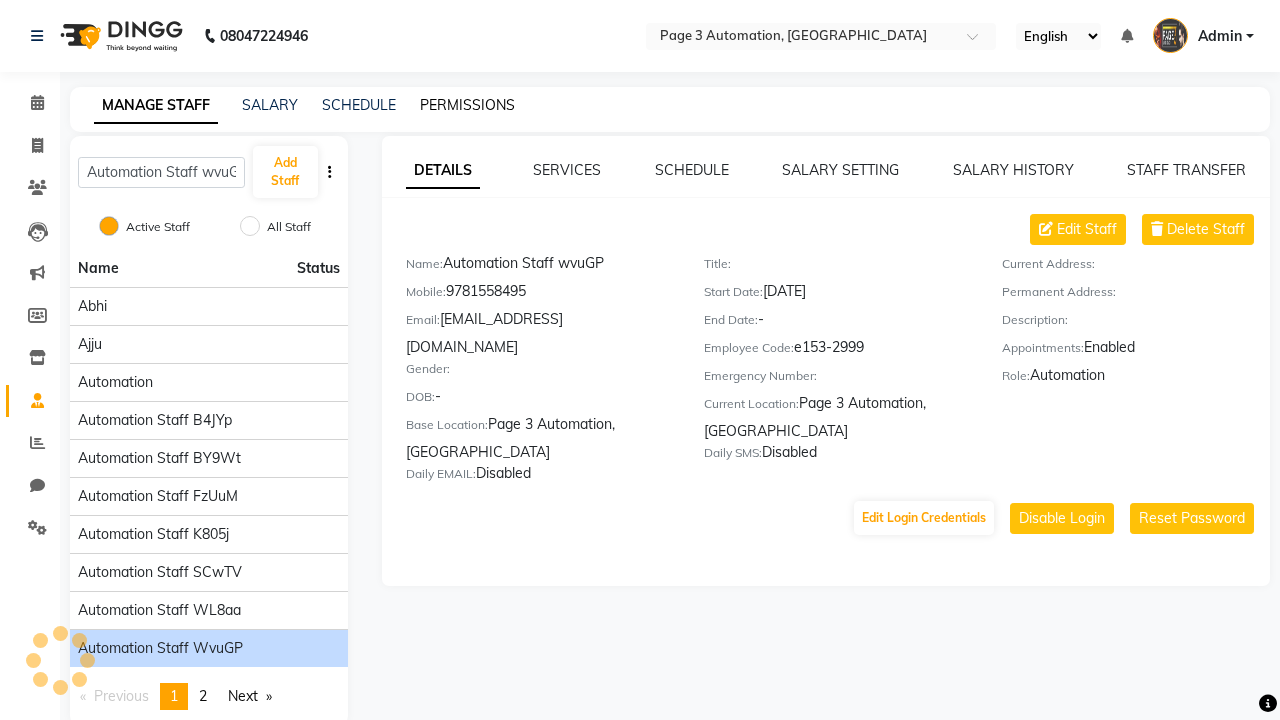 click on "PERMISSIONS" 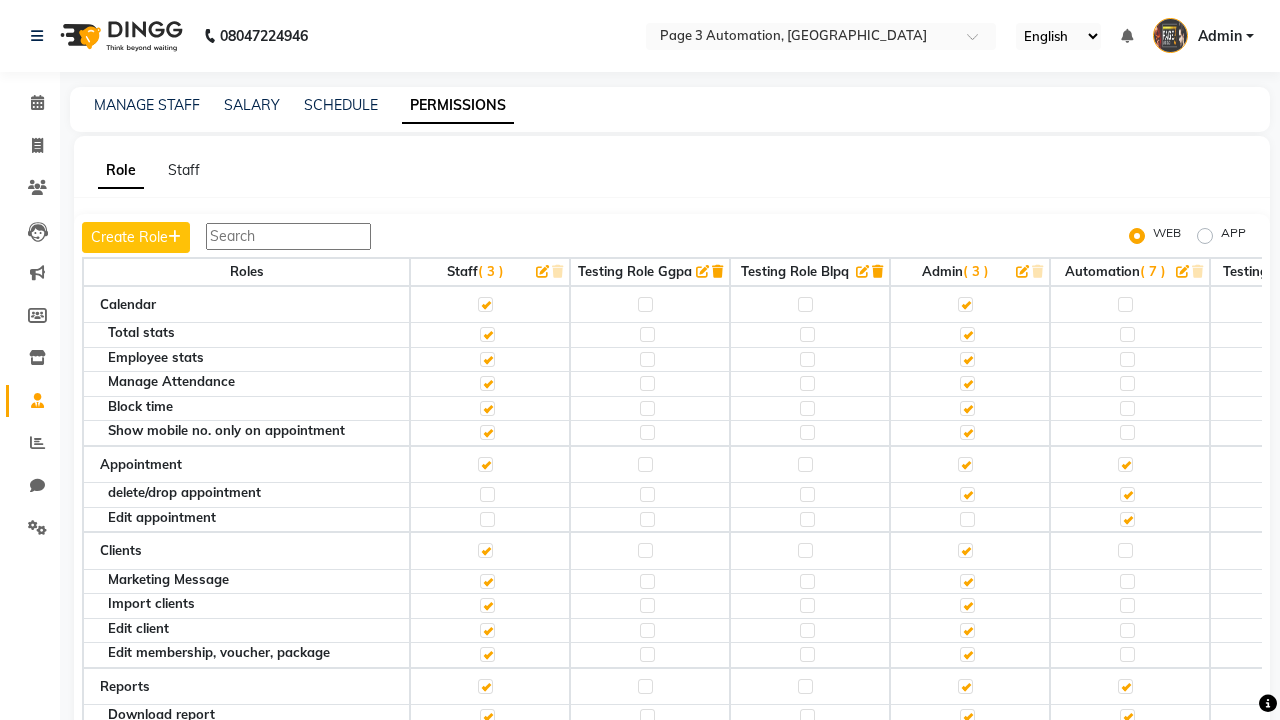 click 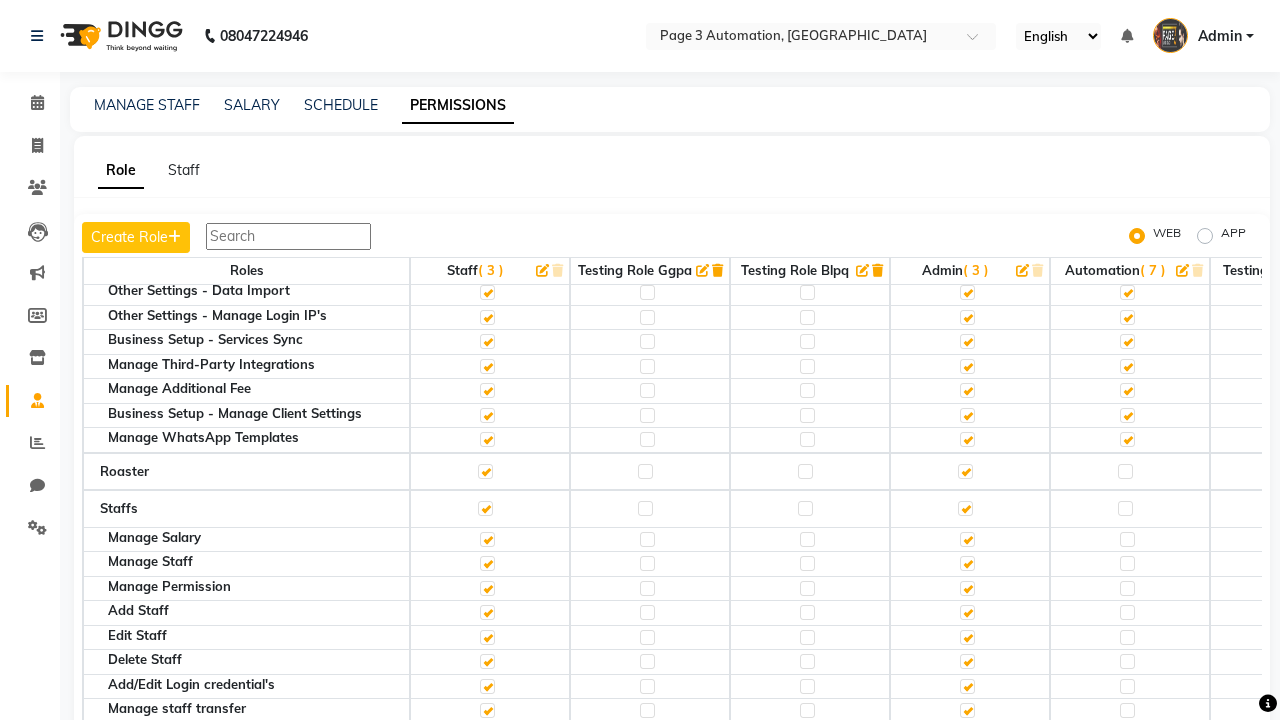 click 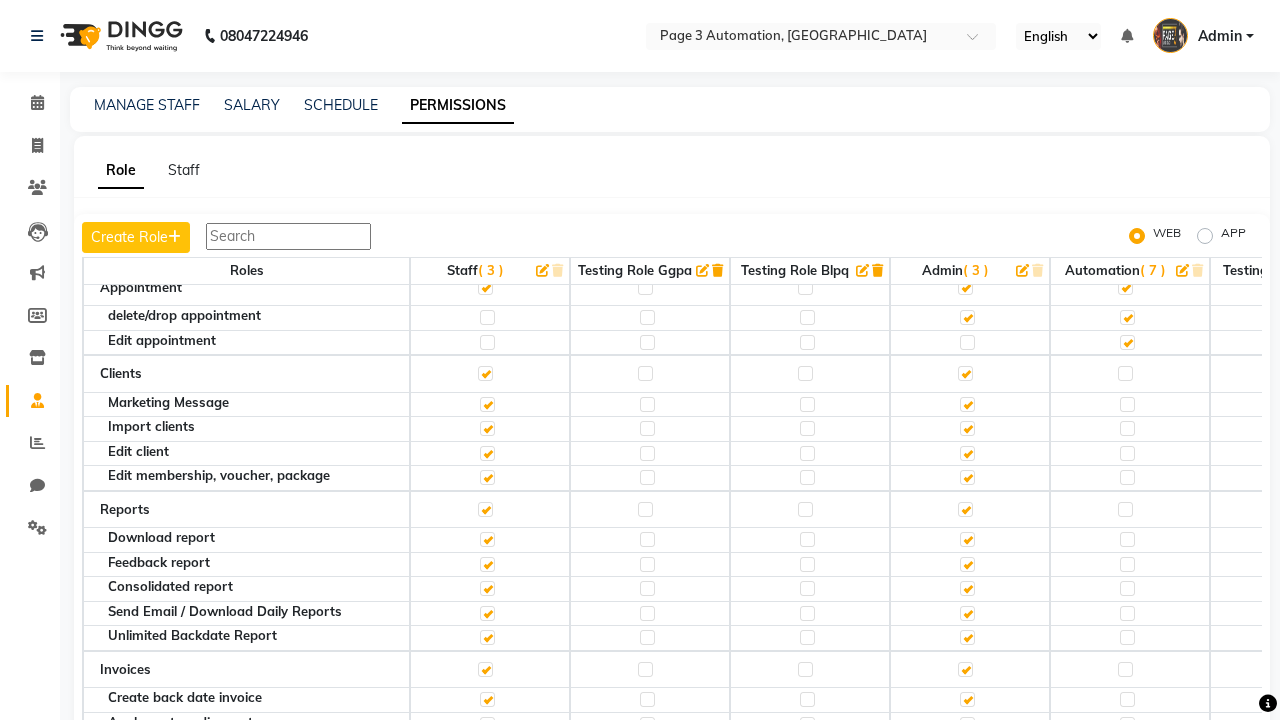 click 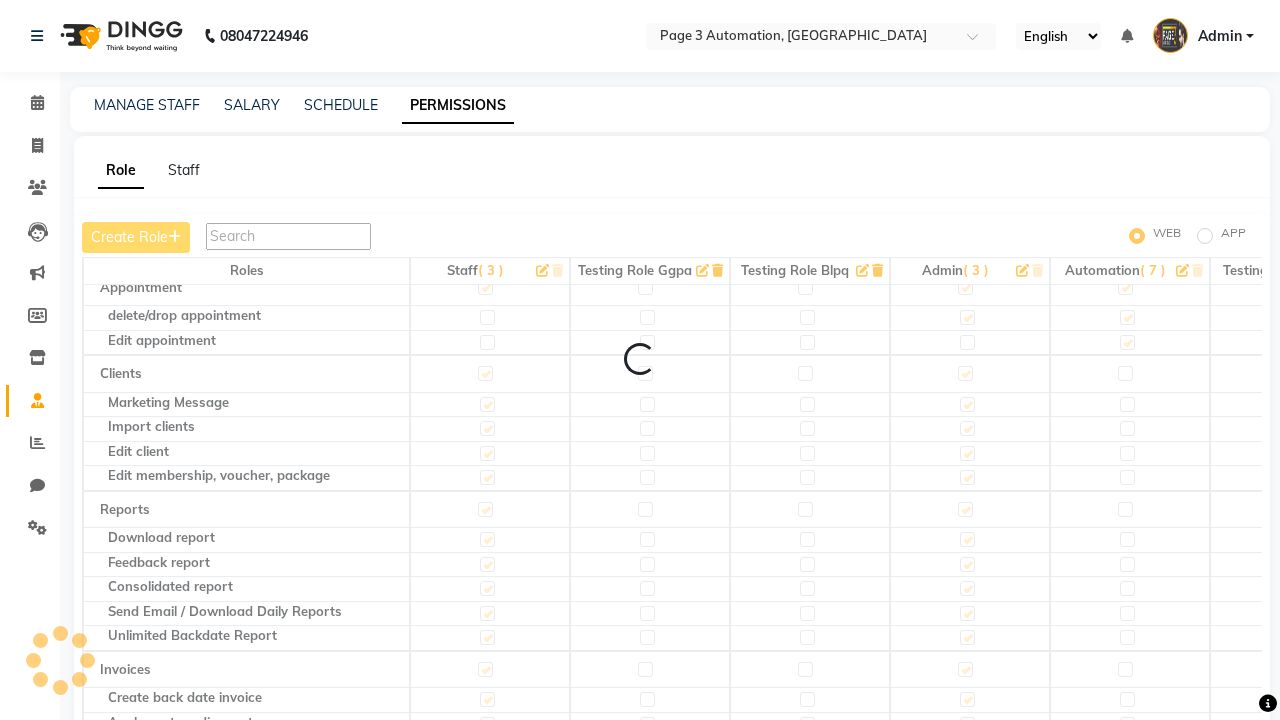 scroll, scrollTop: 742, scrollLeft: 0, axis: vertical 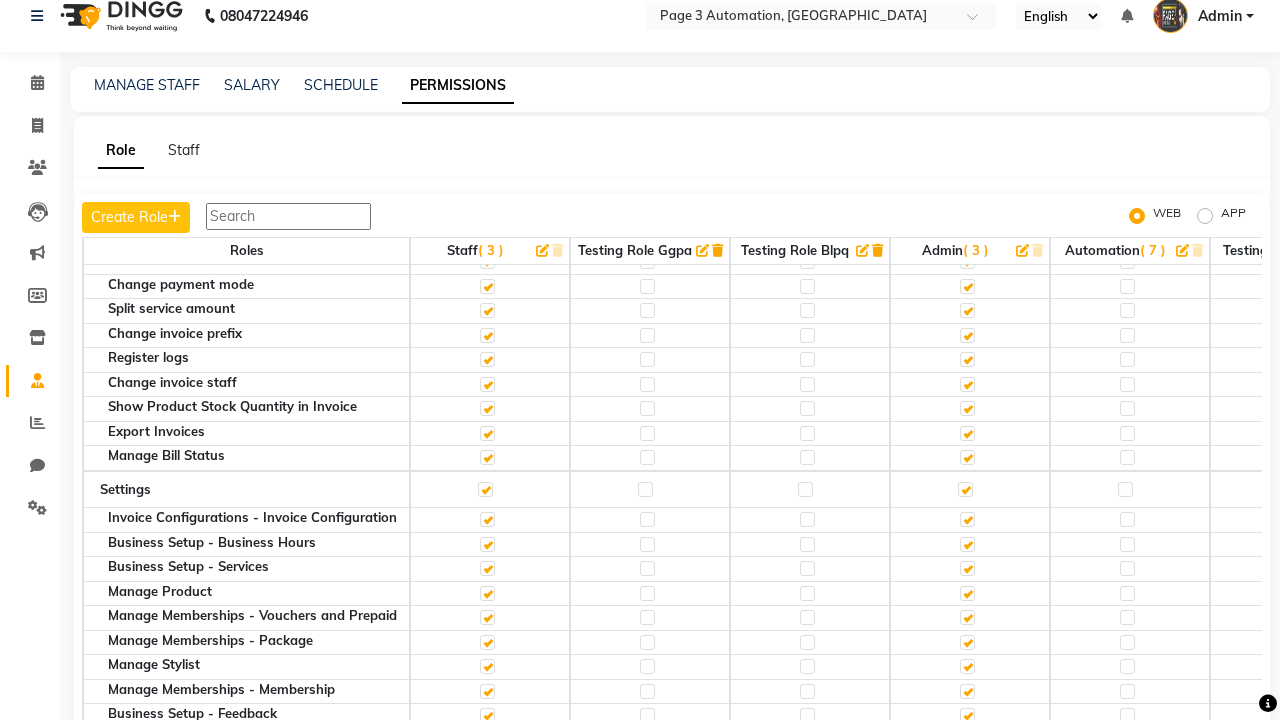 click on "Admin" at bounding box center (1220, 16) 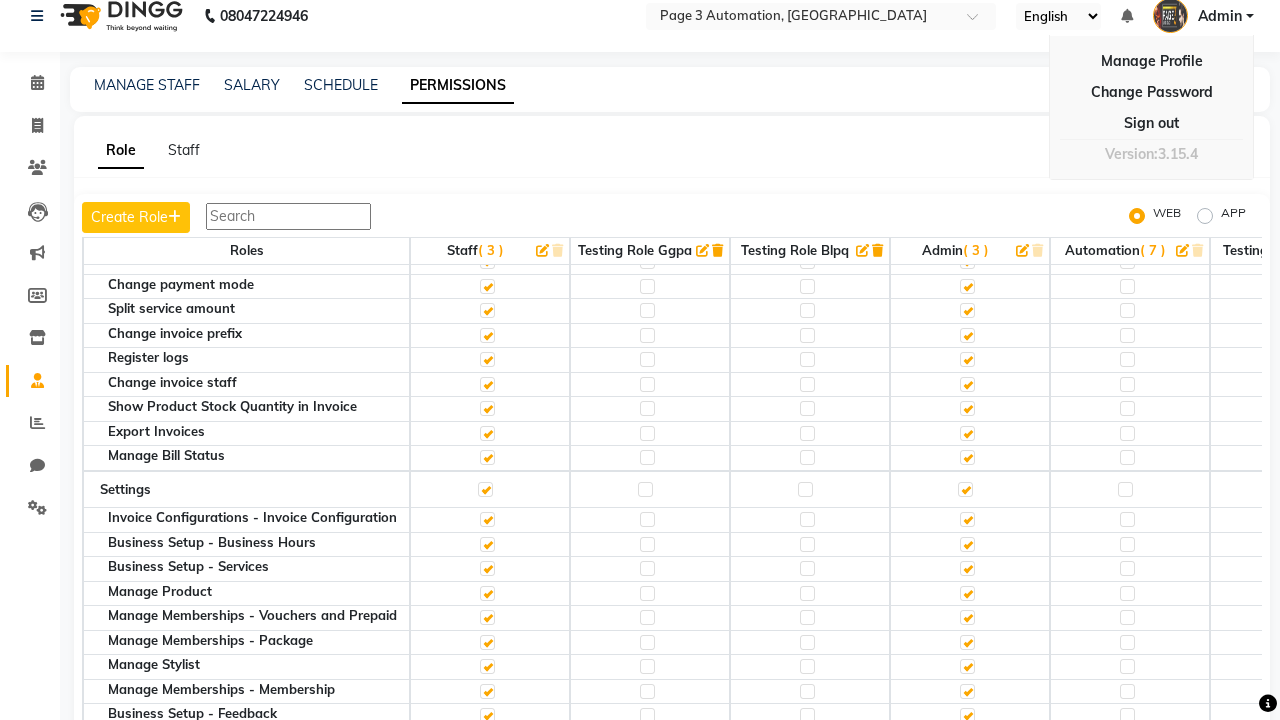 scroll, scrollTop: 19, scrollLeft: 0, axis: vertical 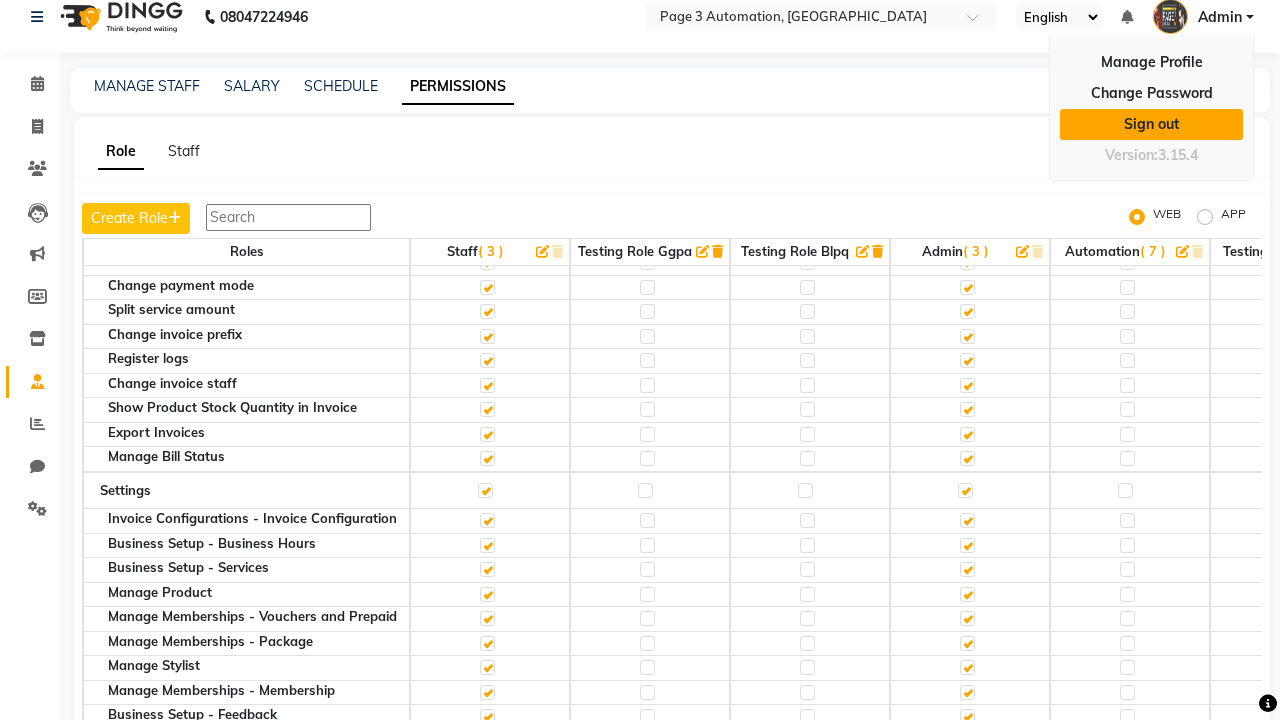 click on "Sign out" at bounding box center (1151, 124) 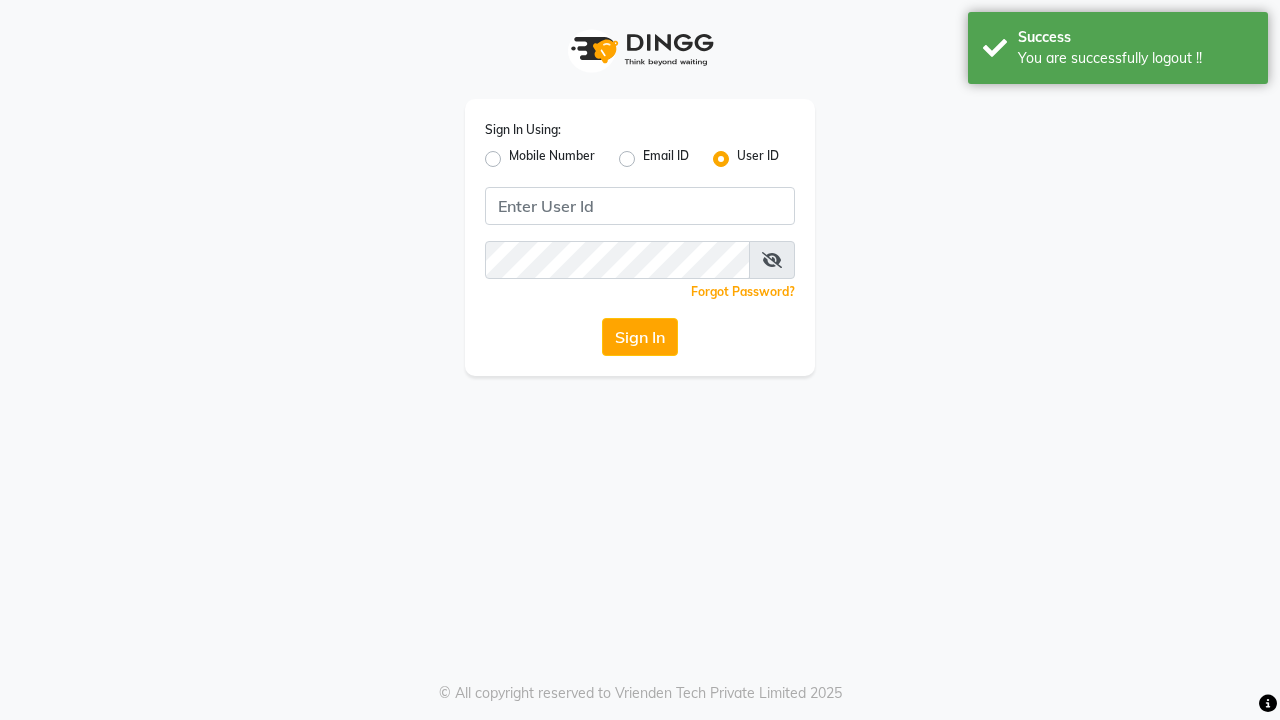 scroll, scrollTop: 0, scrollLeft: 0, axis: both 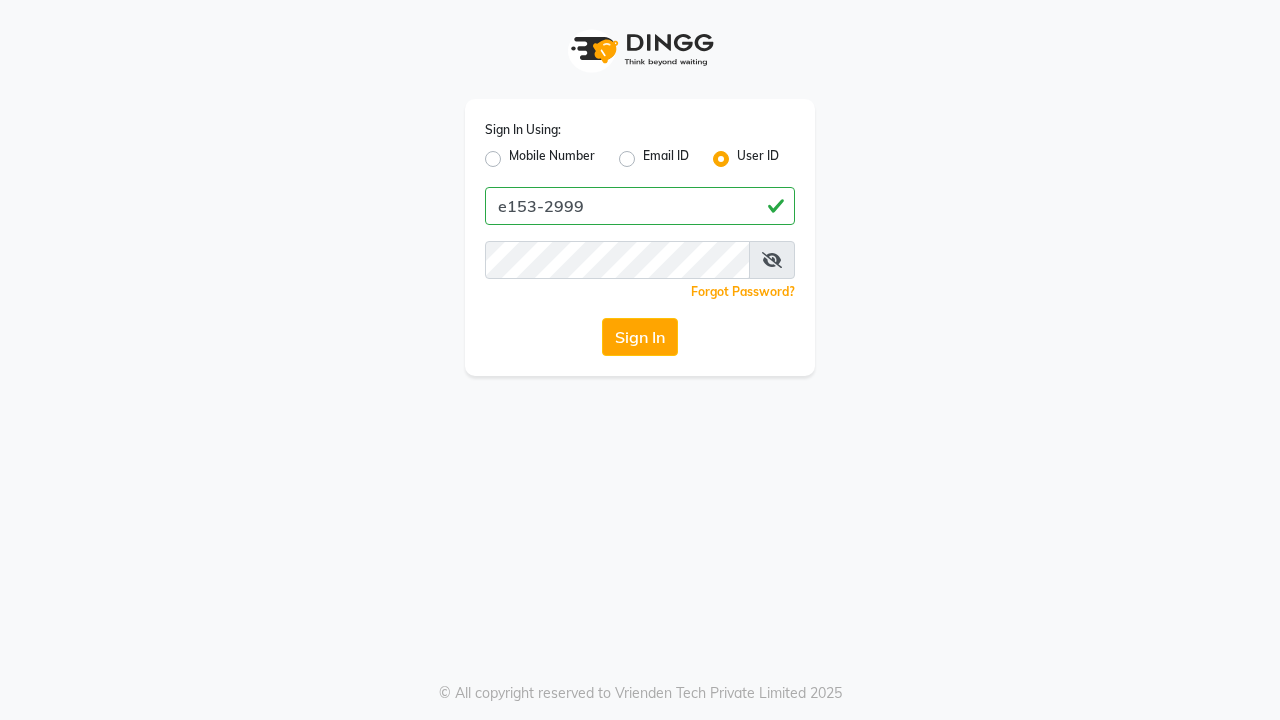 type on "e153-2999" 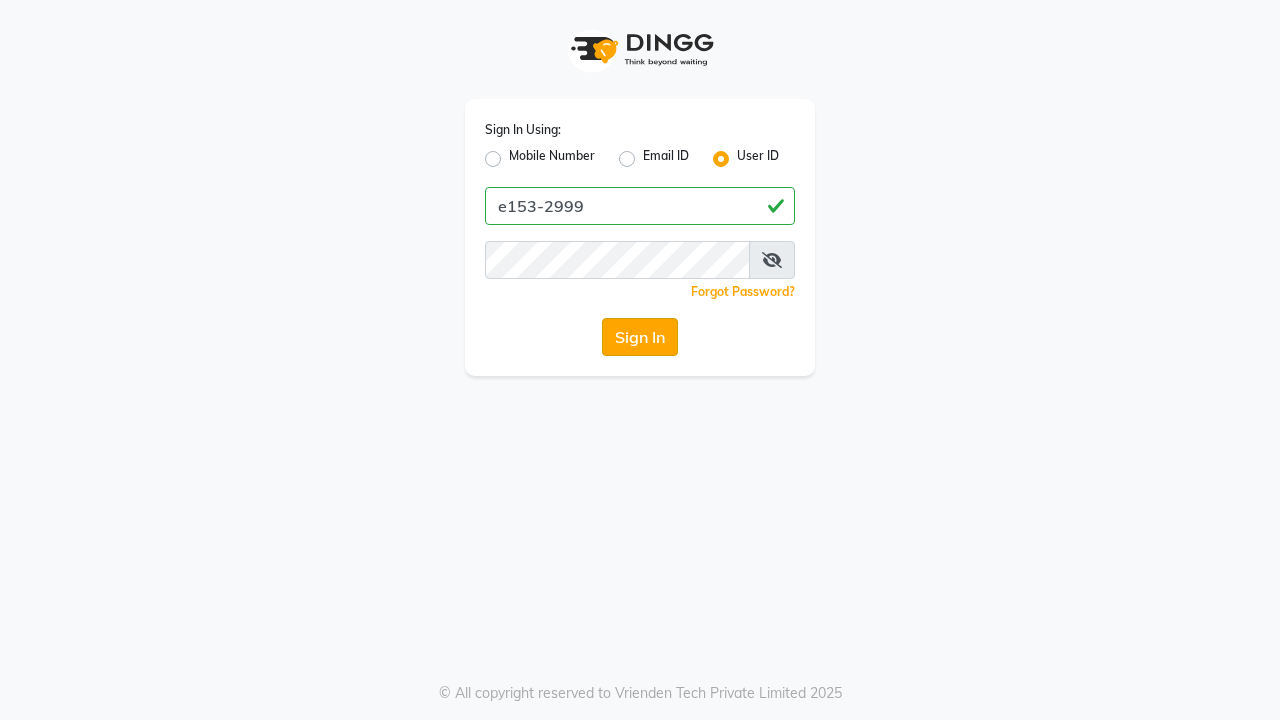 click on "Sign In" 